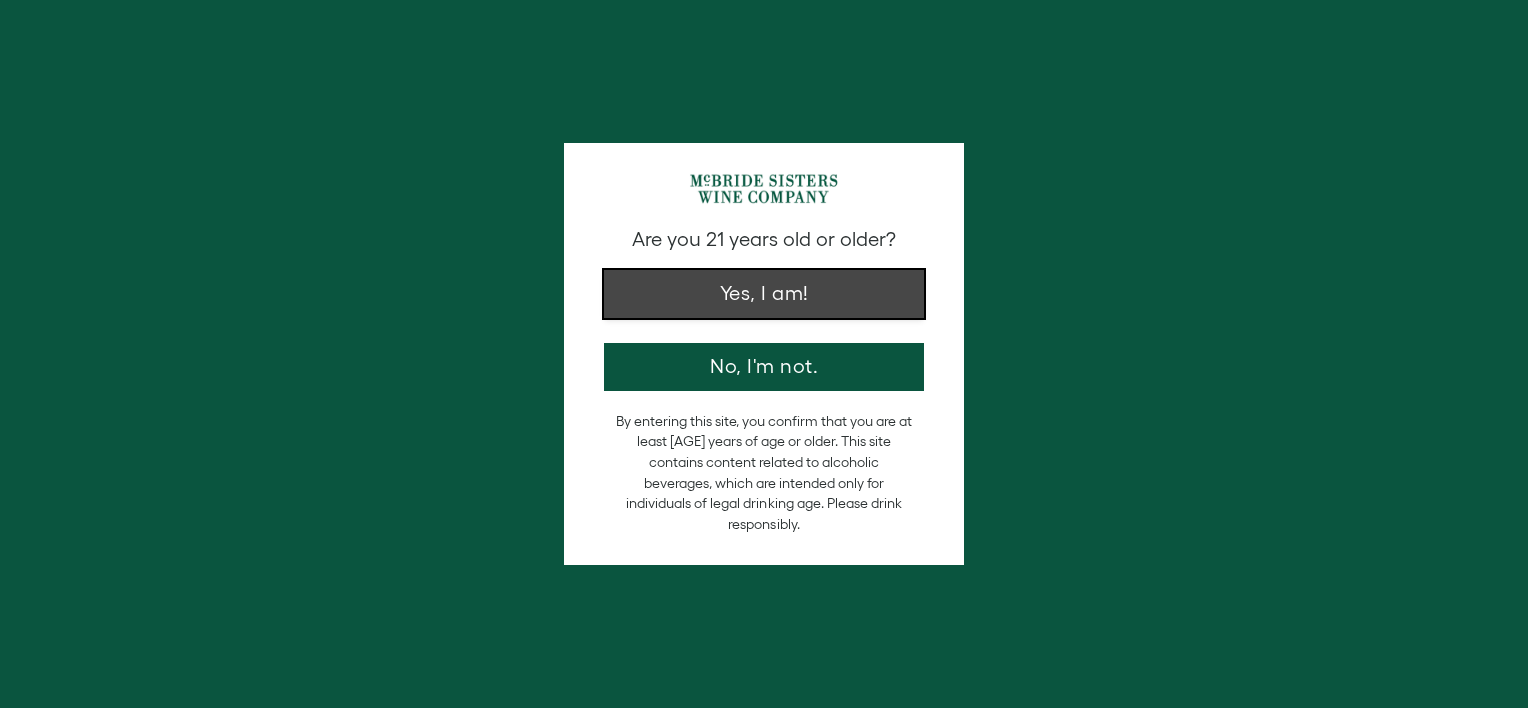click on "Yes, I am!" at bounding box center [764, 294] 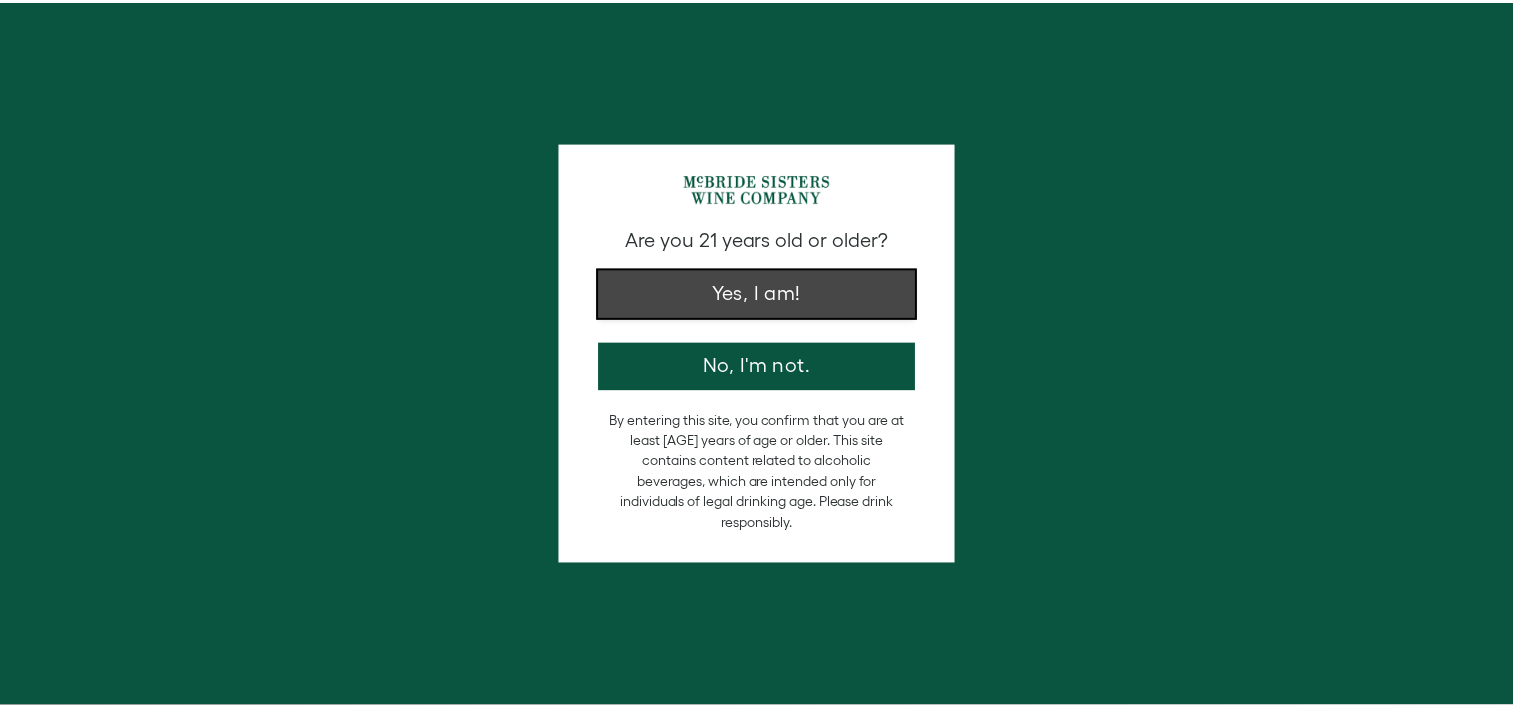 scroll, scrollTop: 0, scrollLeft: 0, axis: both 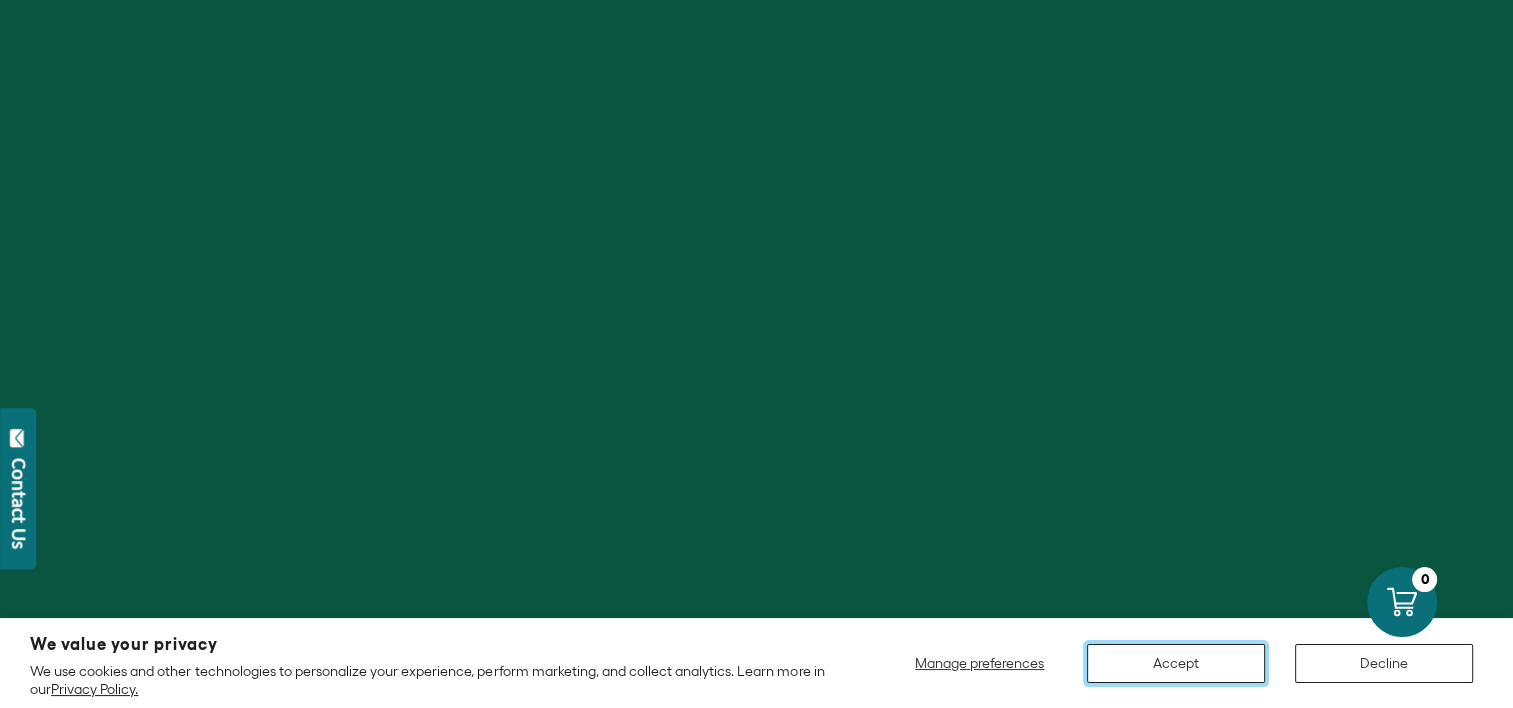 click on "Accept" at bounding box center (1176, 663) 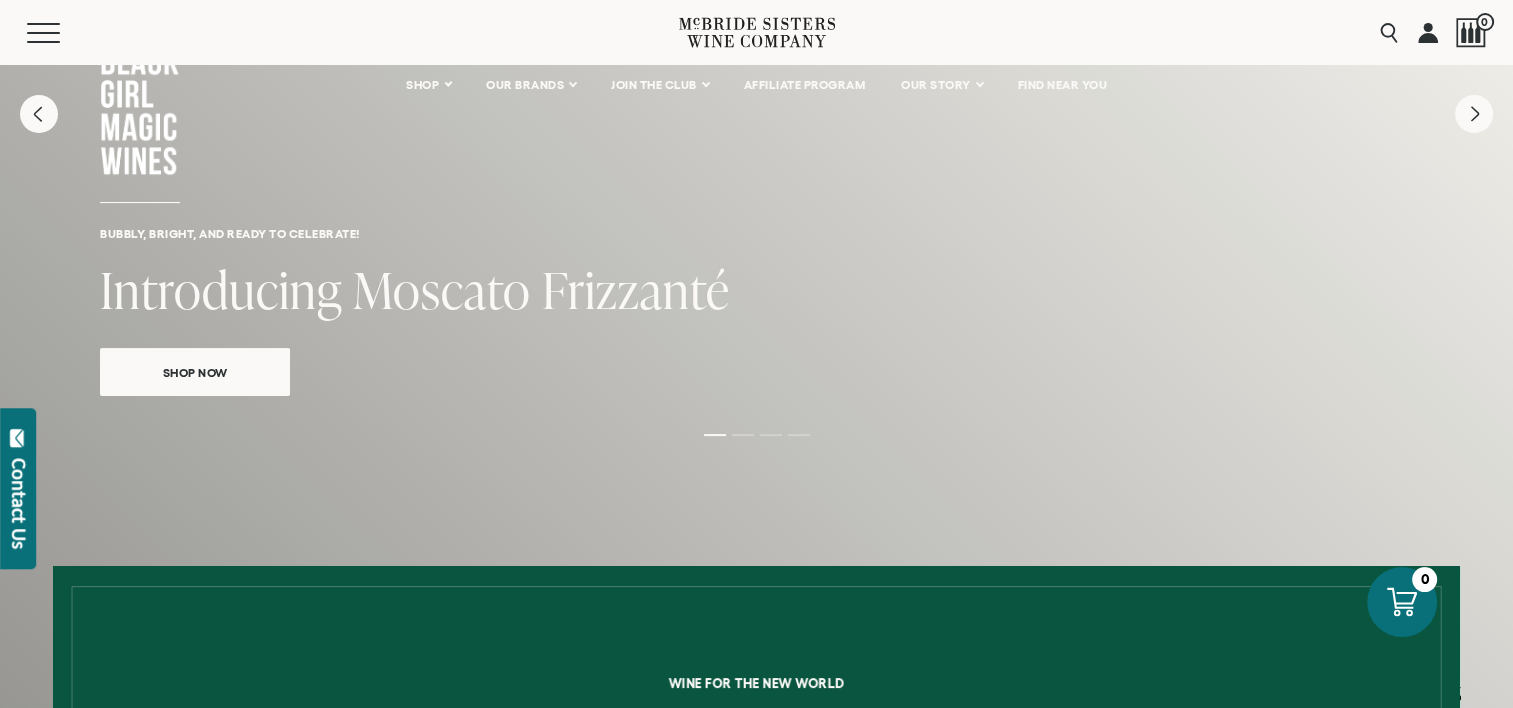 scroll, scrollTop: 92, scrollLeft: 0, axis: vertical 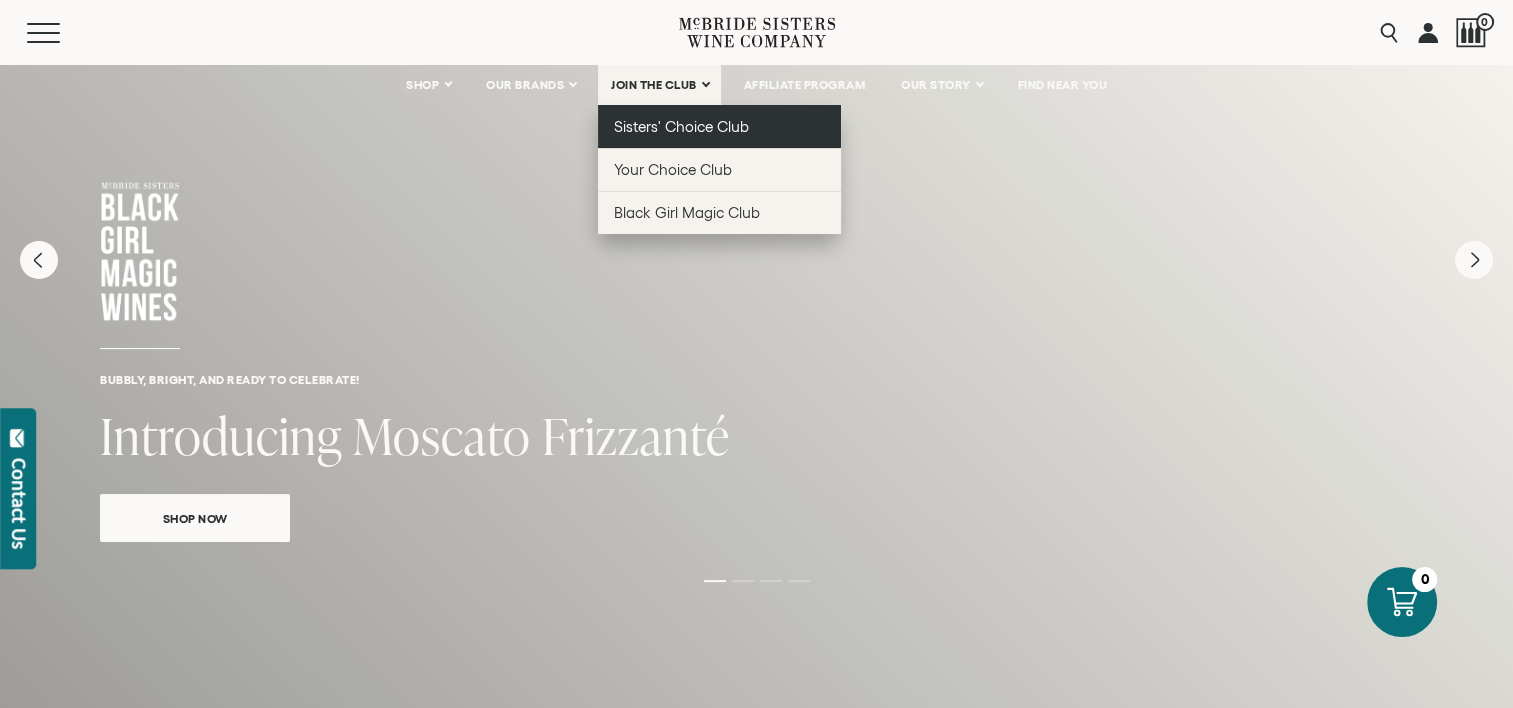 click on "Sisters' Choice Club" at bounding box center [681, 126] 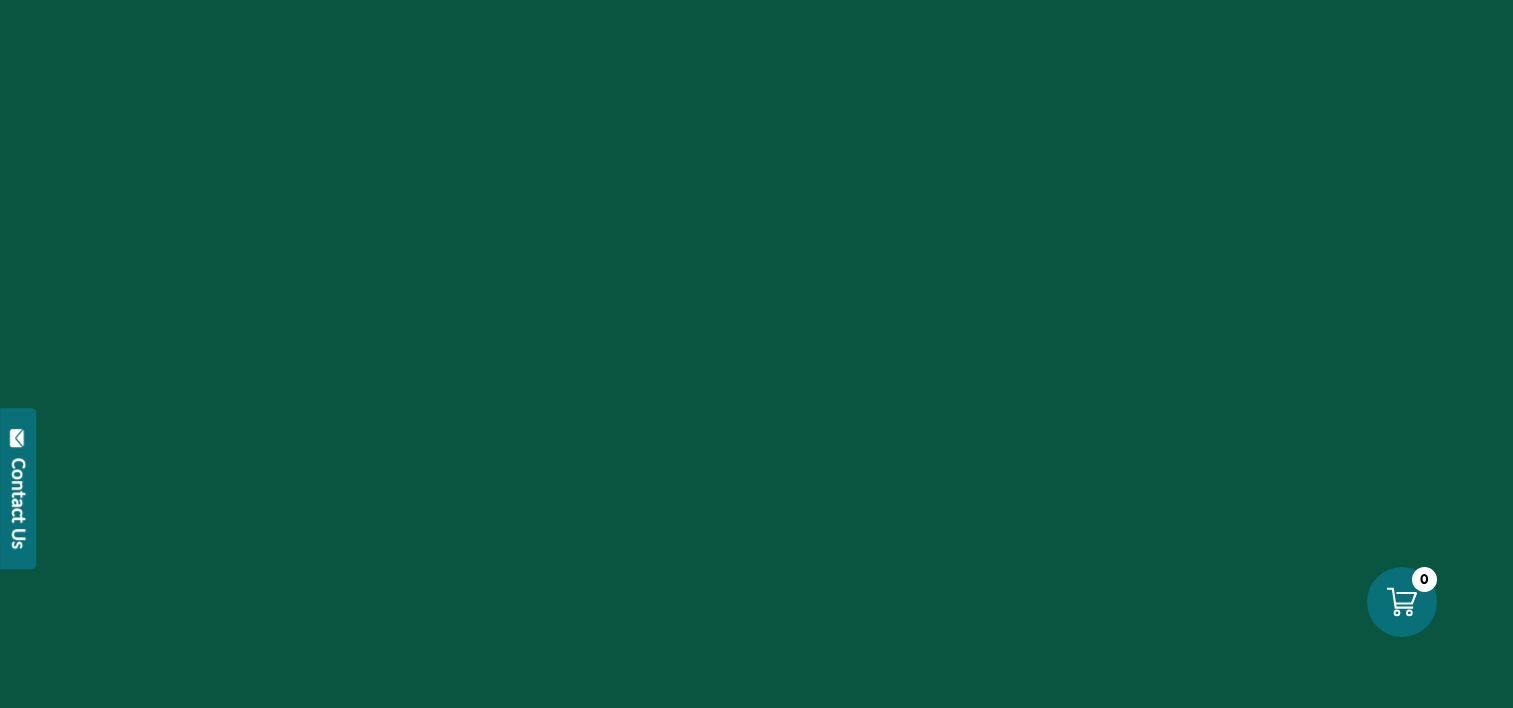 scroll, scrollTop: 0, scrollLeft: 0, axis: both 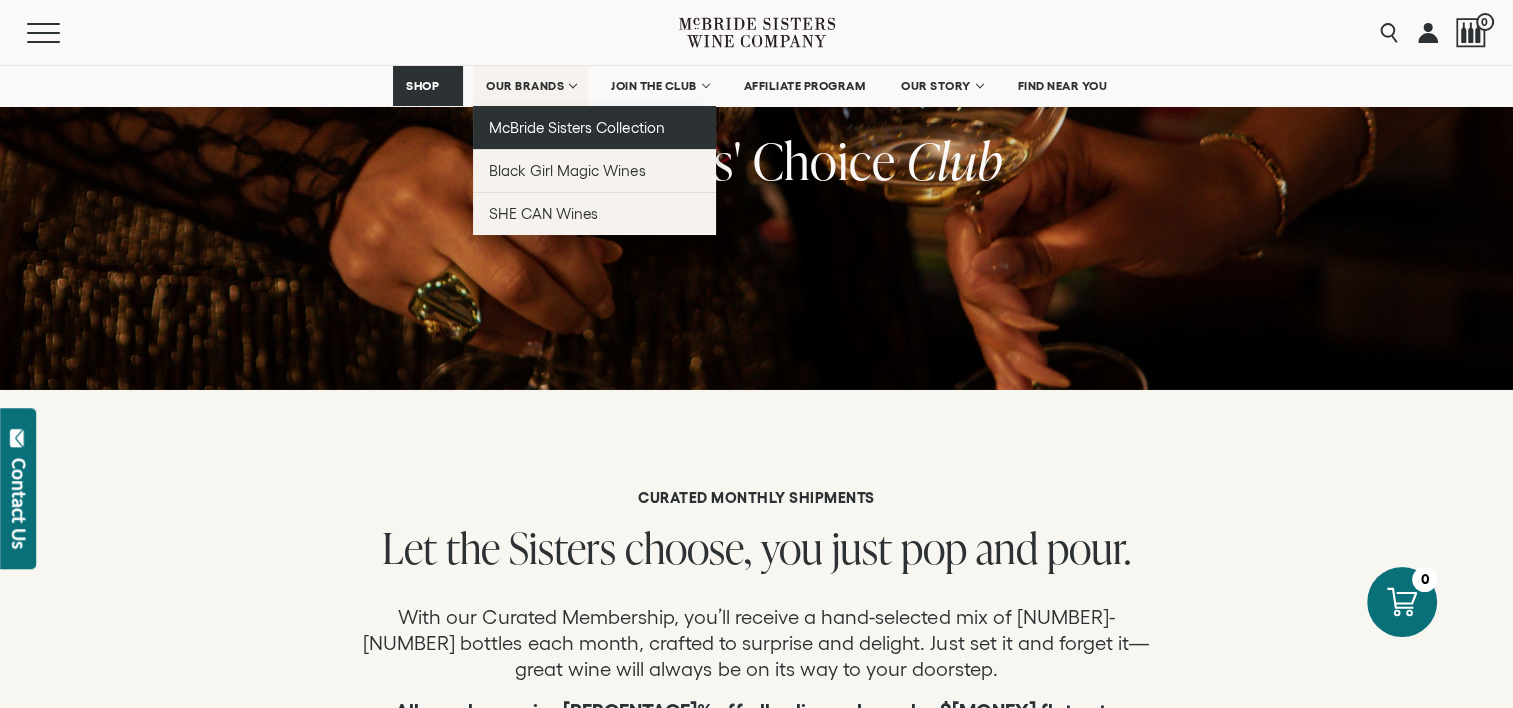 click on "McBride Sisters Collection" at bounding box center (577, 127) 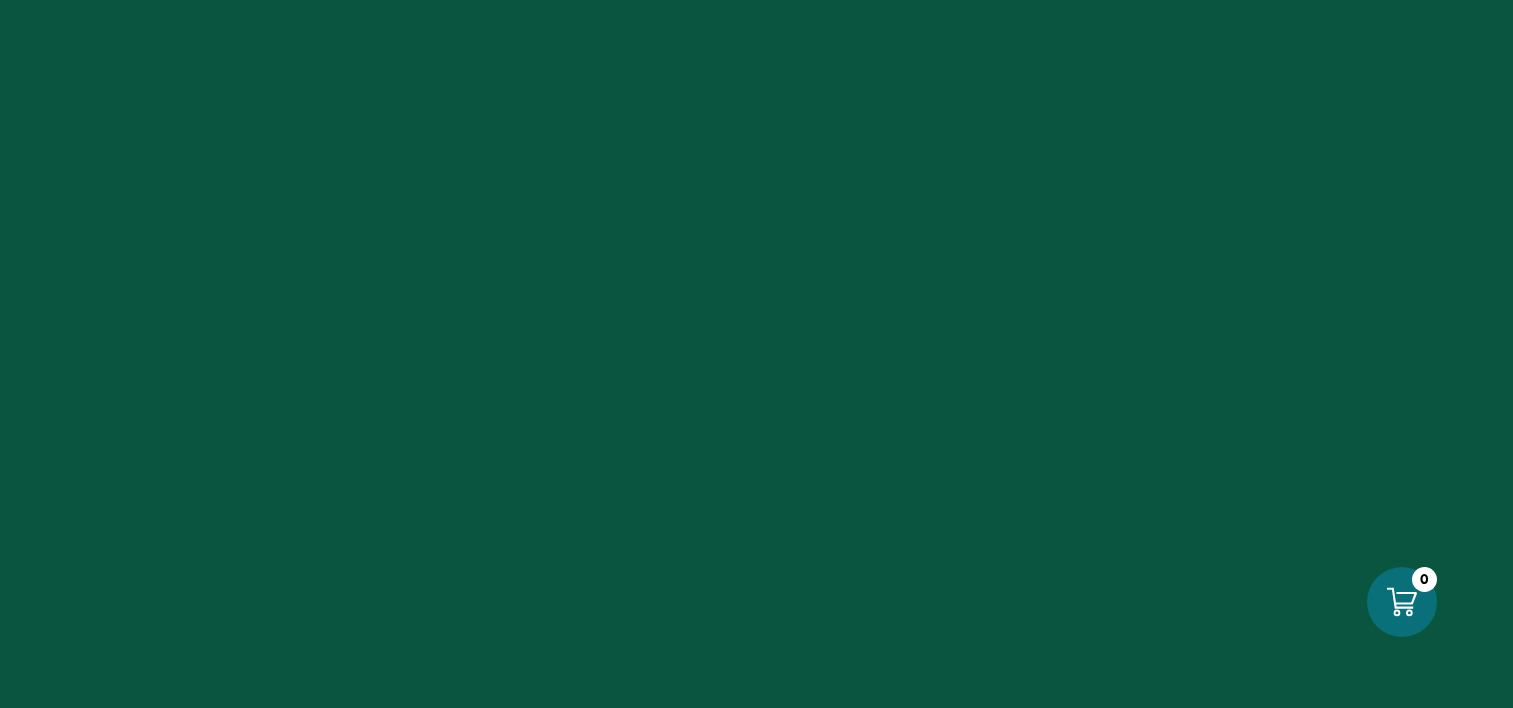 scroll, scrollTop: 0, scrollLeft: 0, axis: both 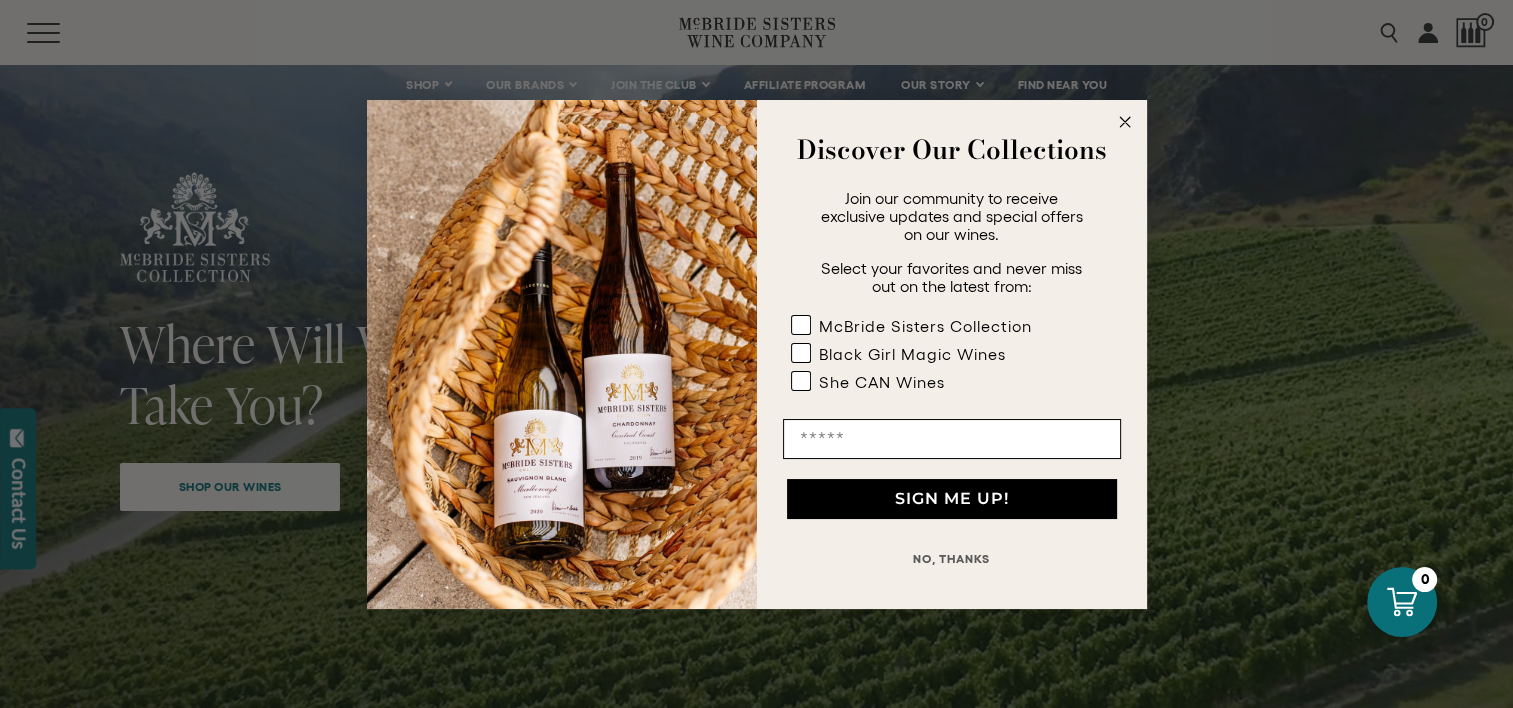 click at bounding box center (1124, 121) 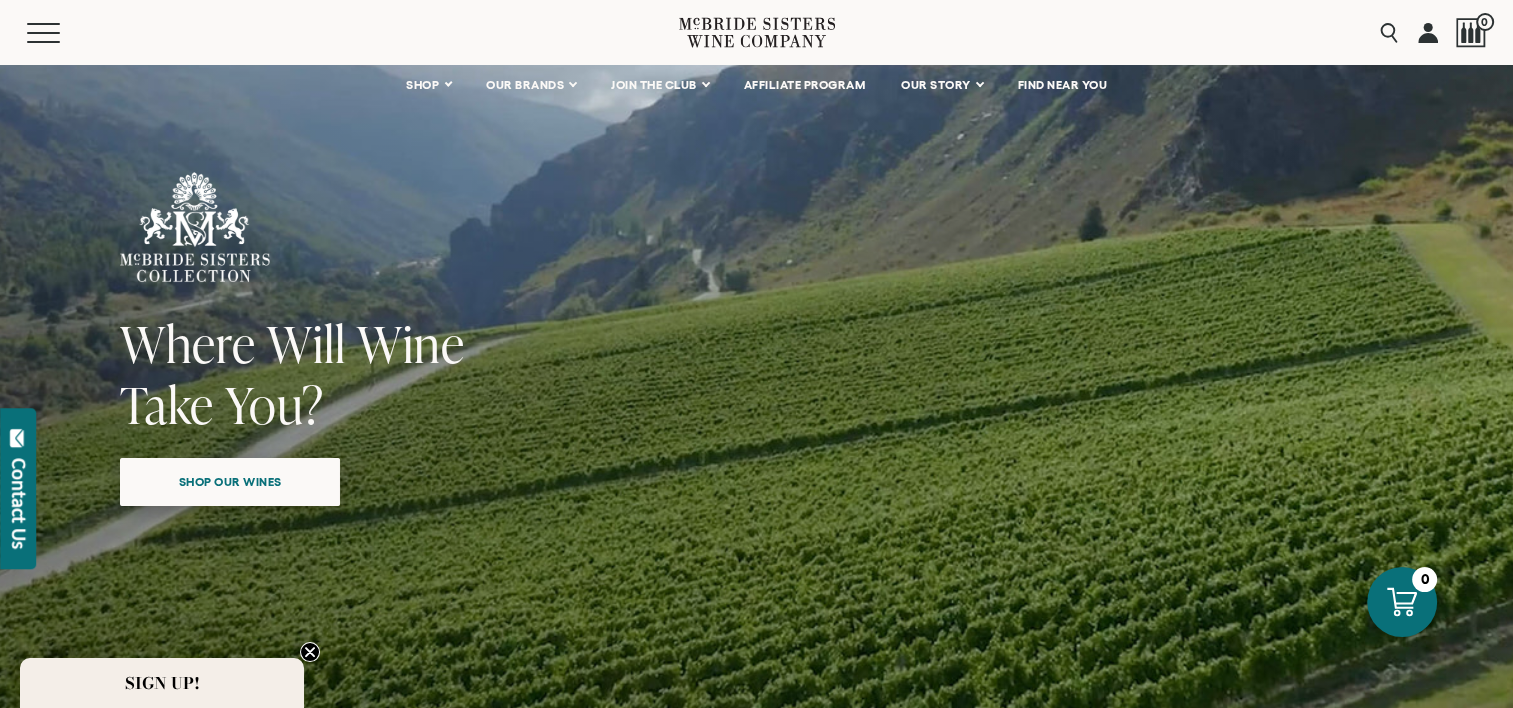 click on "Shop our wines" at bounding box center (230, 481) 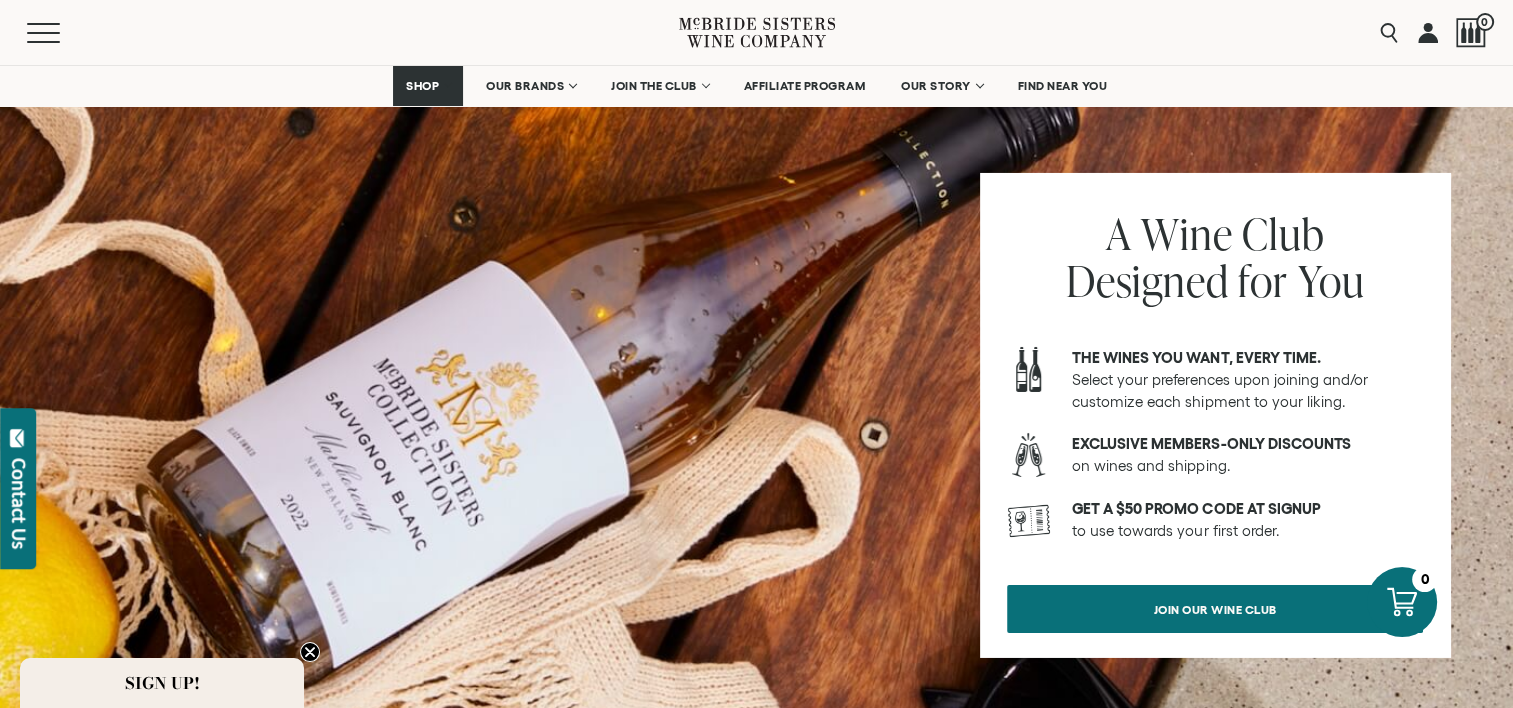 scroll, scrollTop: 6907, scrollLeft: 0, axis: vertical 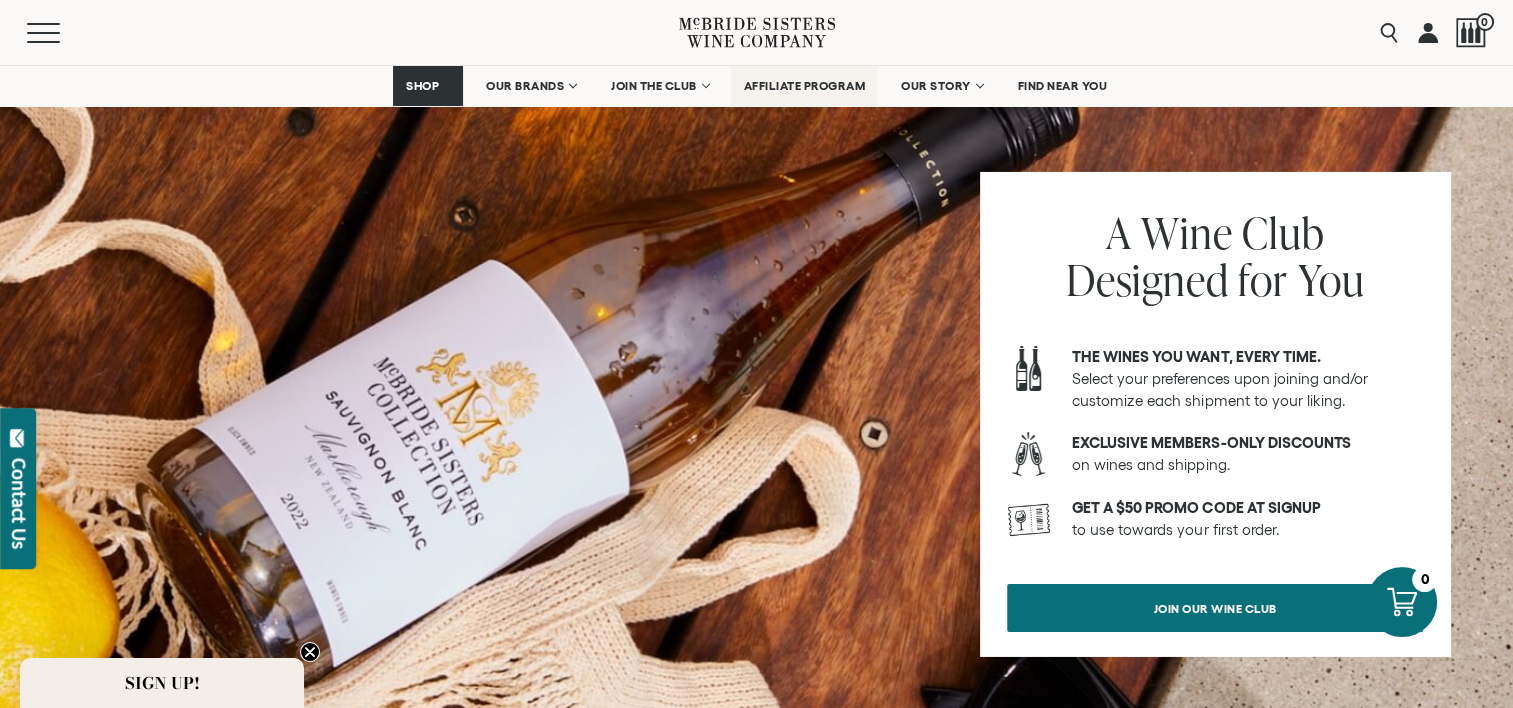click on "AFFILIATE PROGRAM" at bounding box center (805, 86) 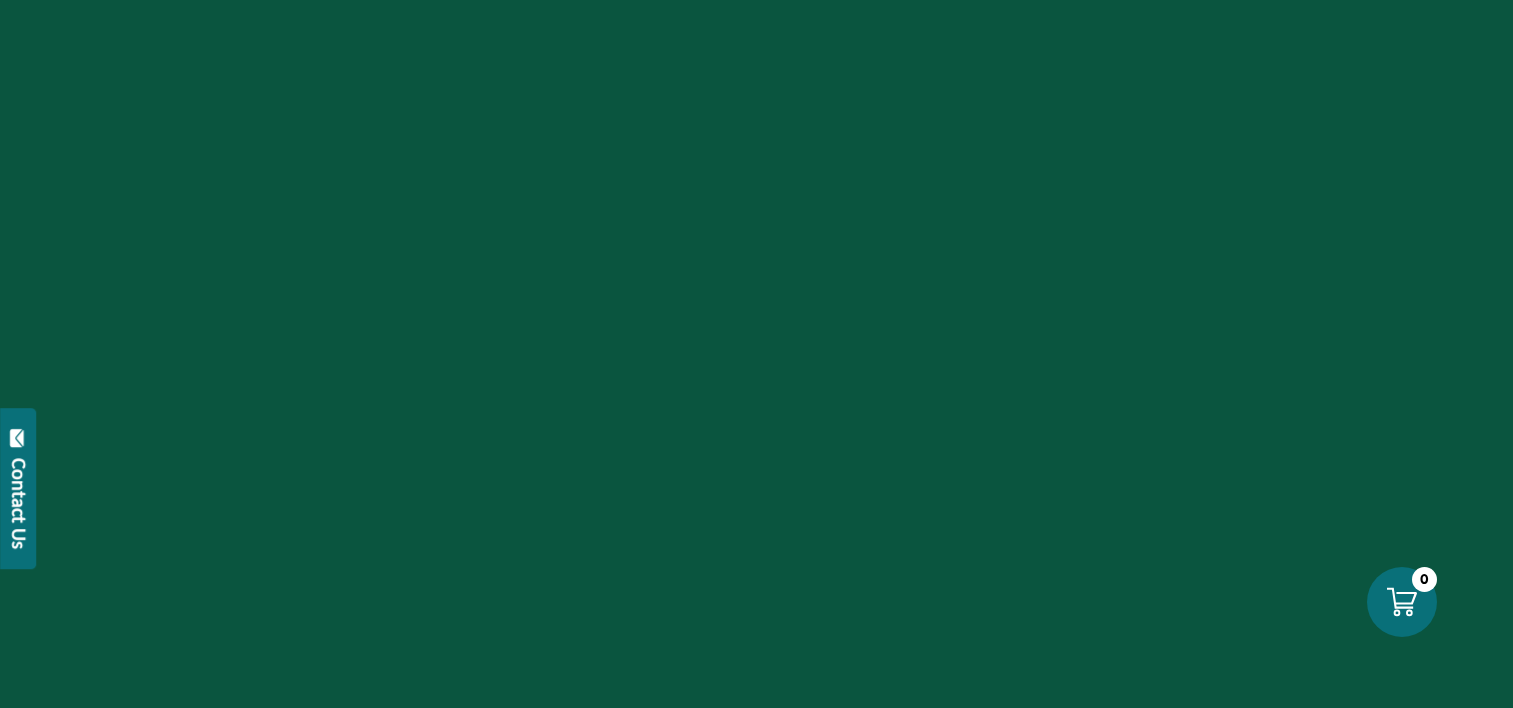 scroll, scrollTop: 0, scrollLeft: 0, axis: both 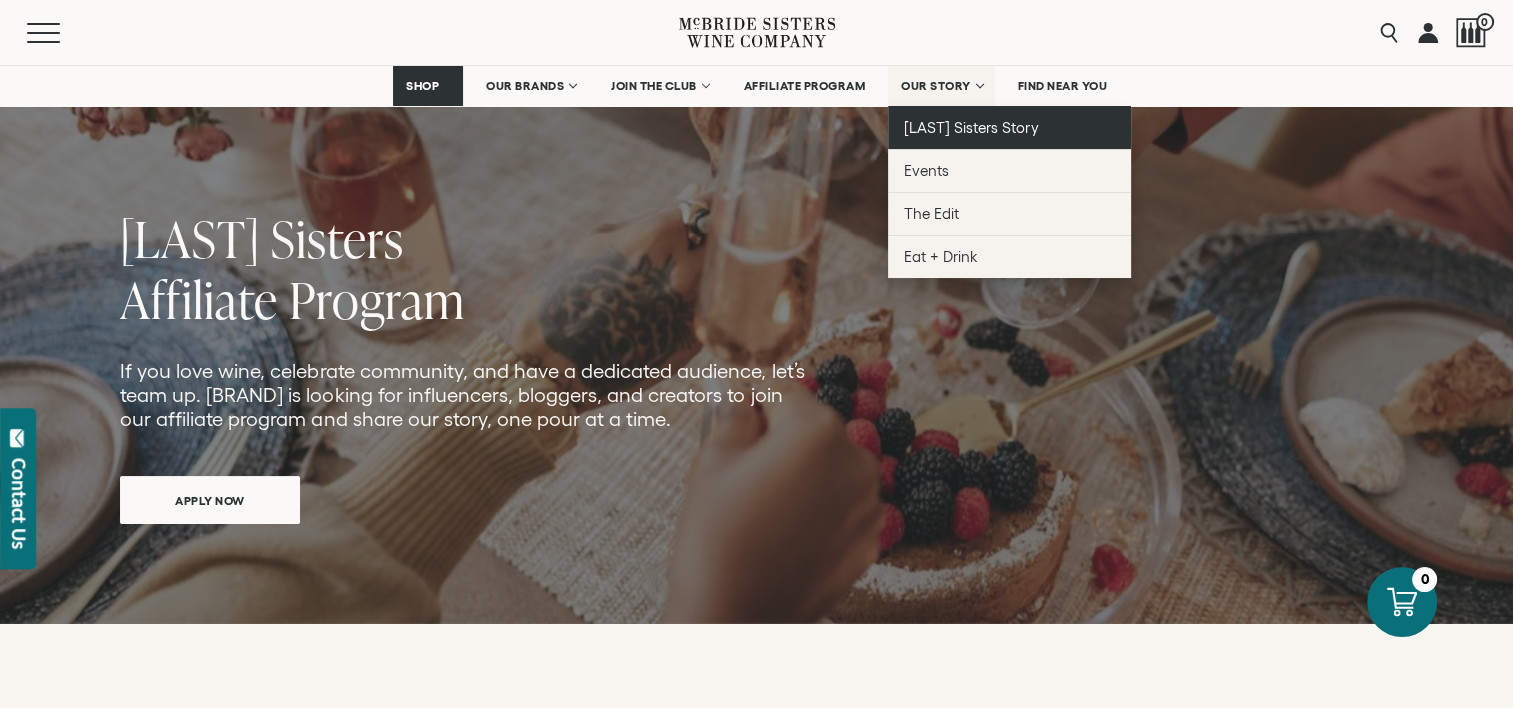 click on "McBride Sisters Story" at bounding box center [971, 127] 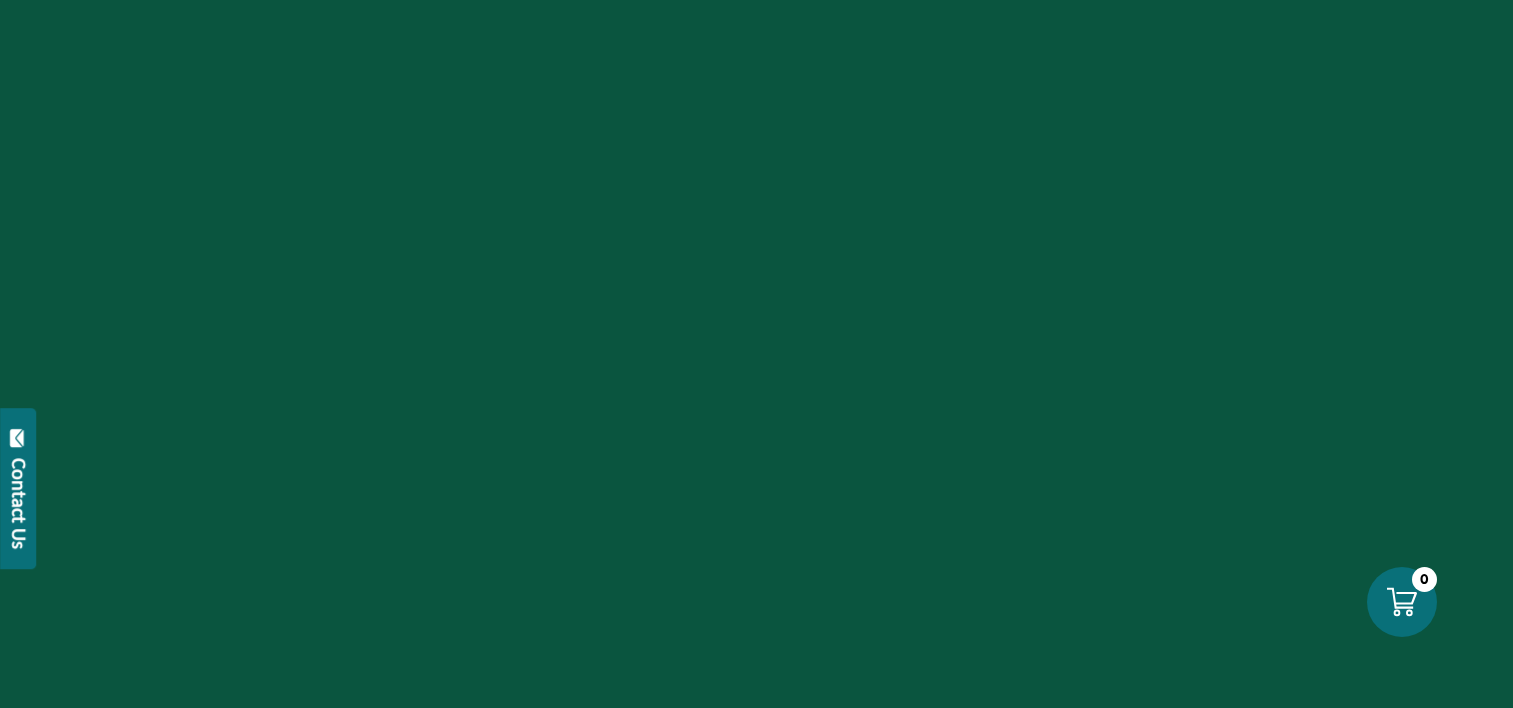 scroll, scrollTop: 0, scrollLeft: 0, axis: both 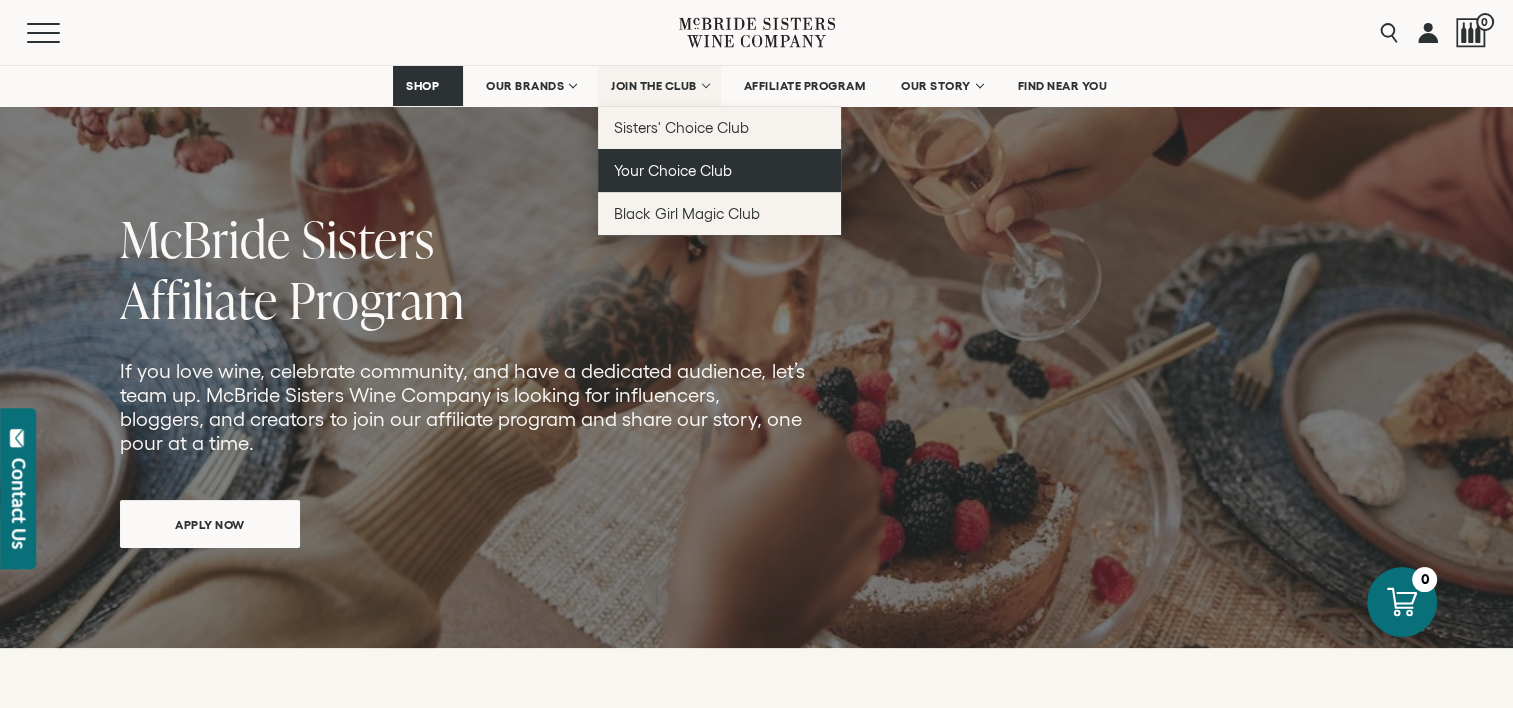 click on "Your Choice Club" at bounding box center (673, 170) 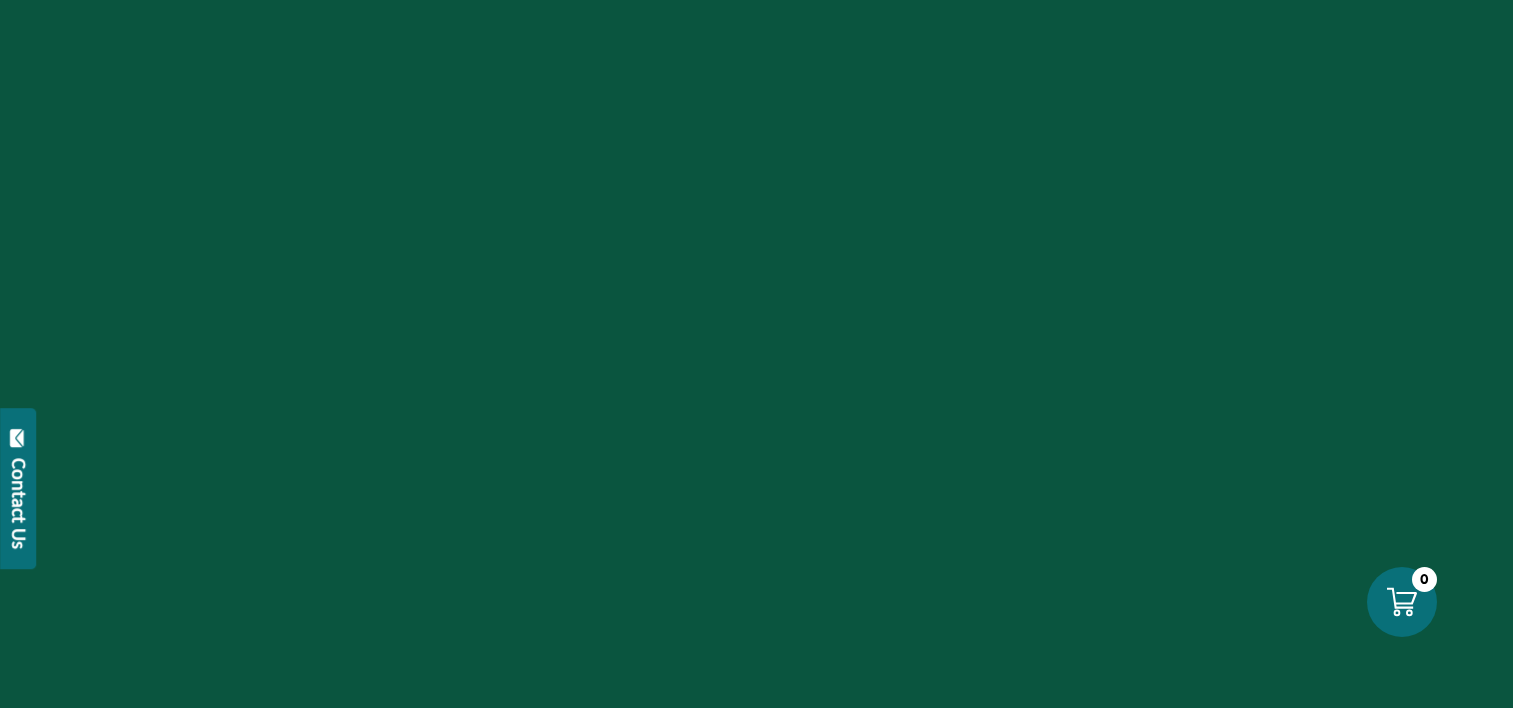 scroll, scrollTop: 0, scrollLeft: 0, axis: both 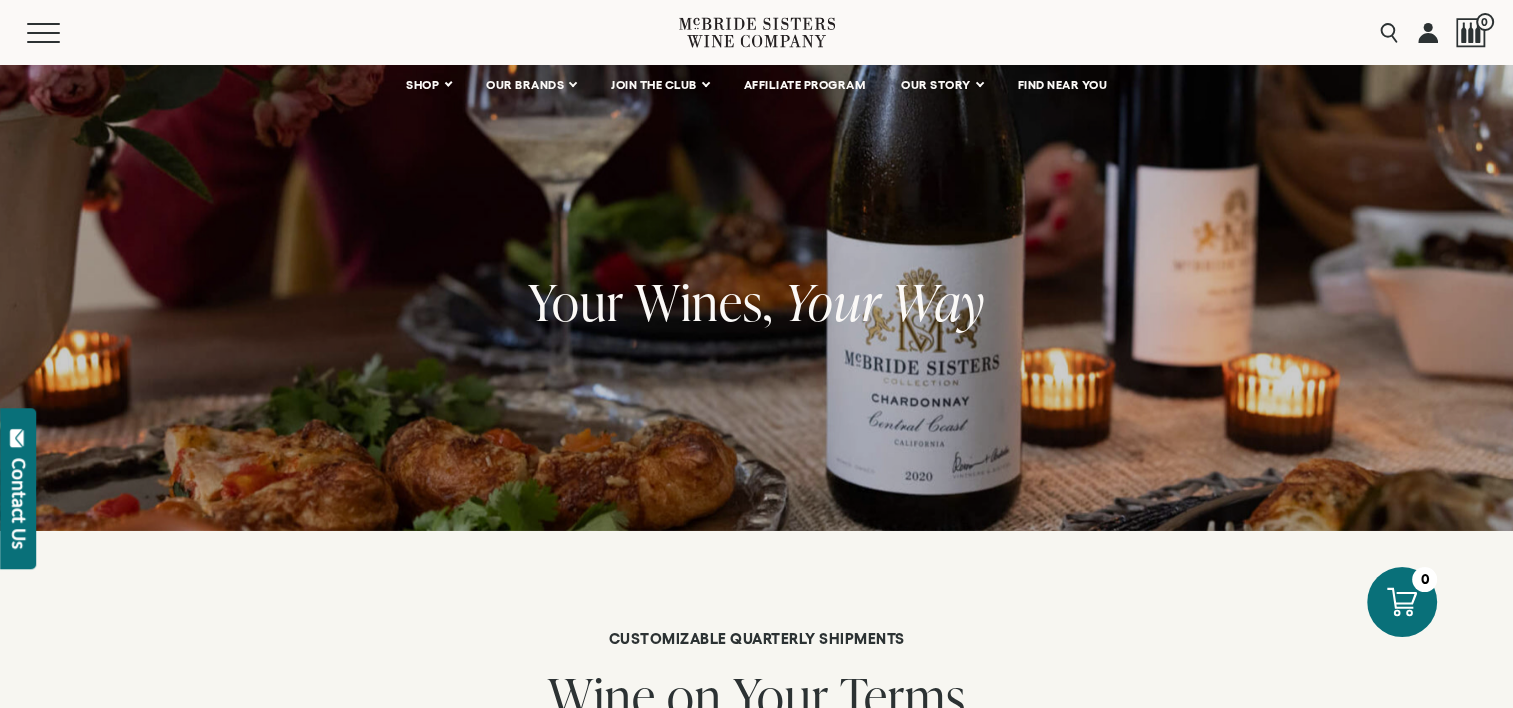 click at bounding box center [757, 32] 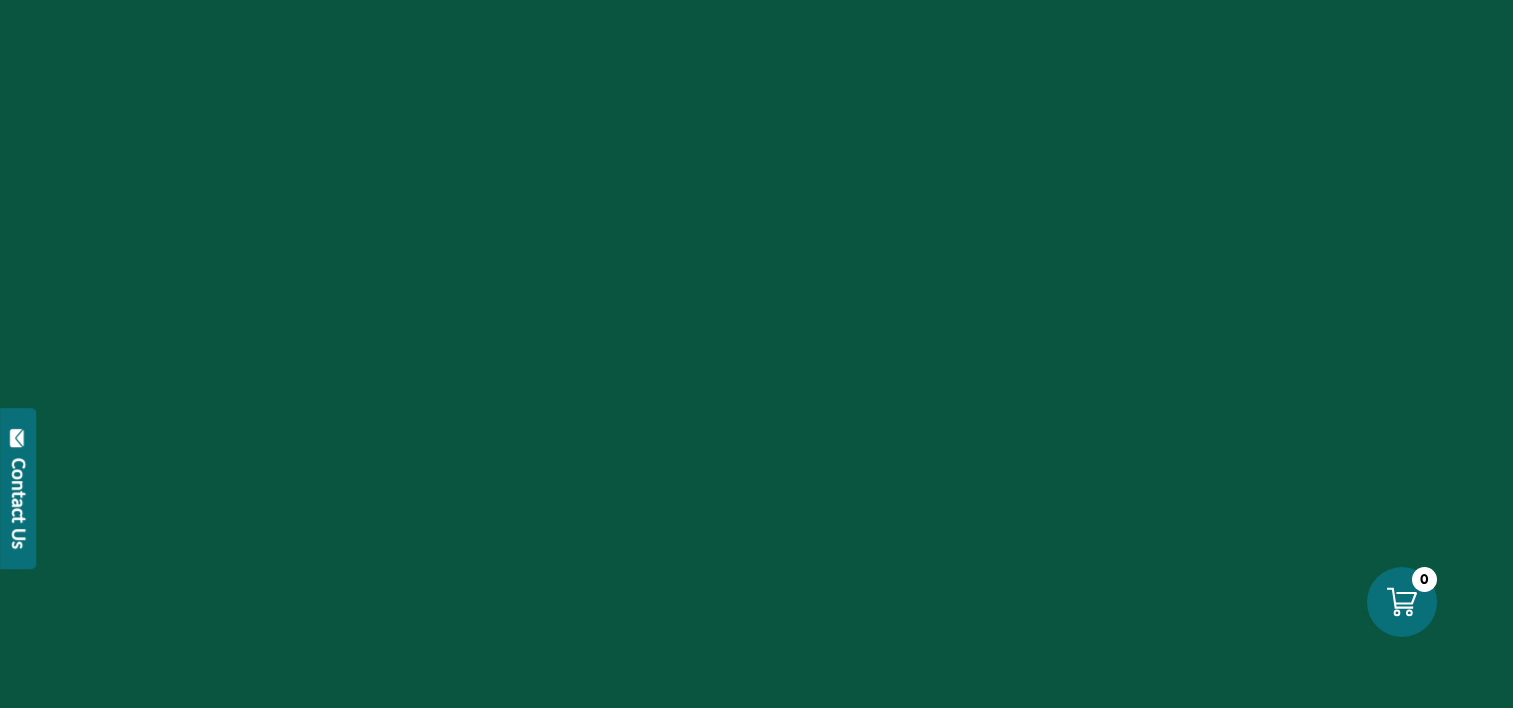 scroll, scrollTop: 0, scrollLeft: 0, axis: both 